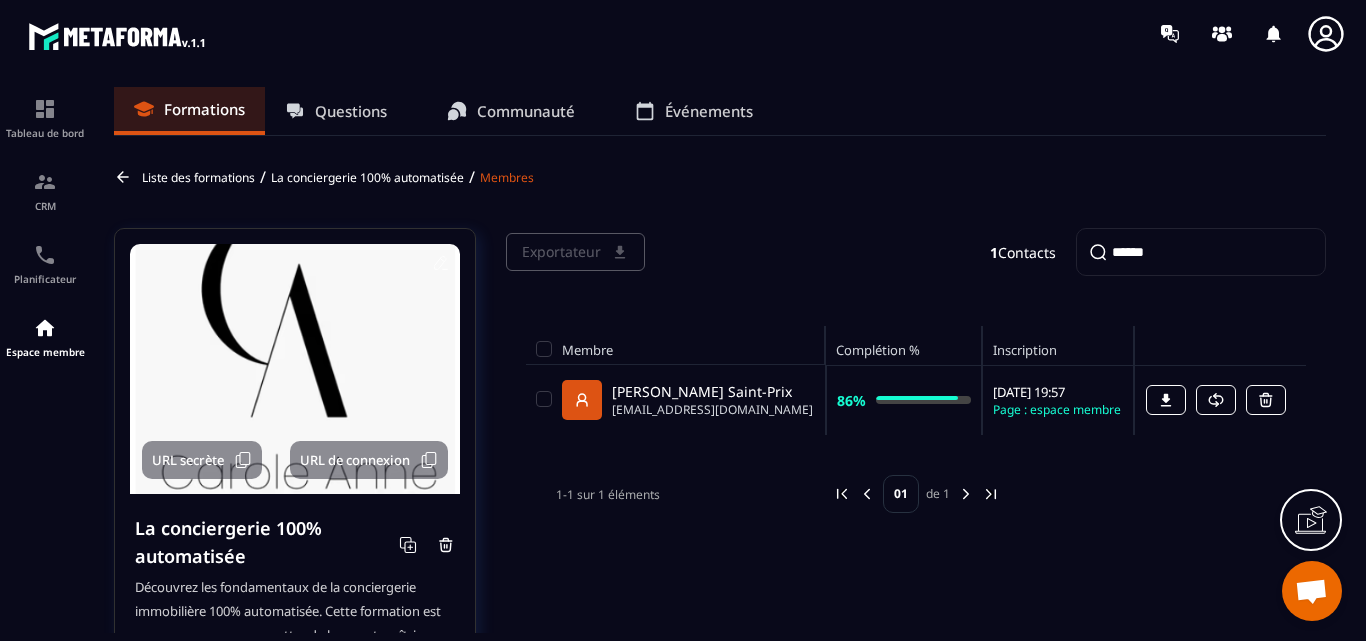 scroll, scrollTop: 0, scrollLeft: 0, axis: both 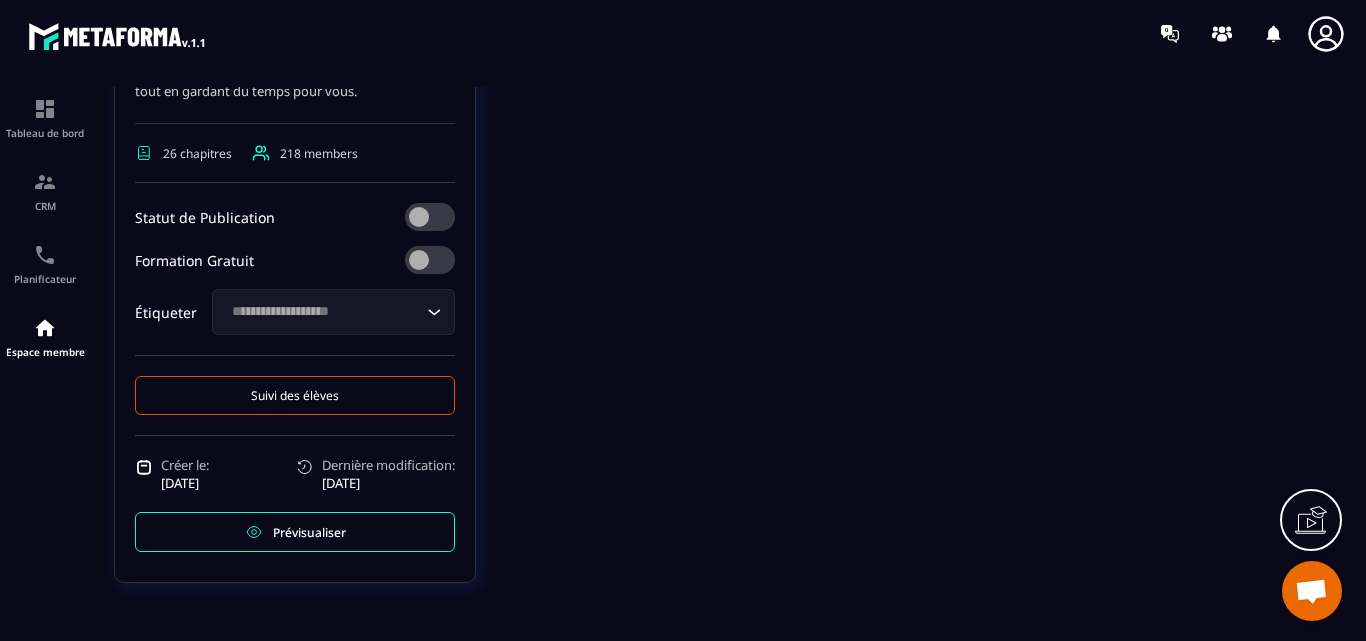 click on "Prévisualiser" at bounding box center (309, 532) 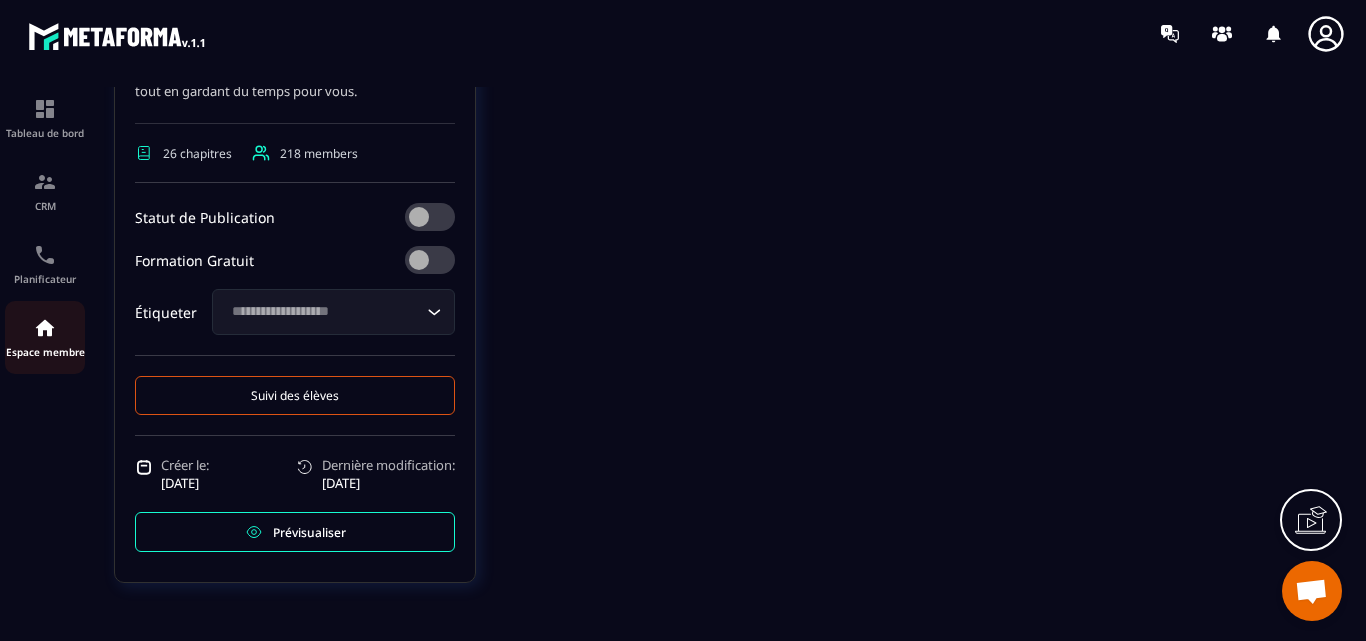 click at bounding box center [45, 328] 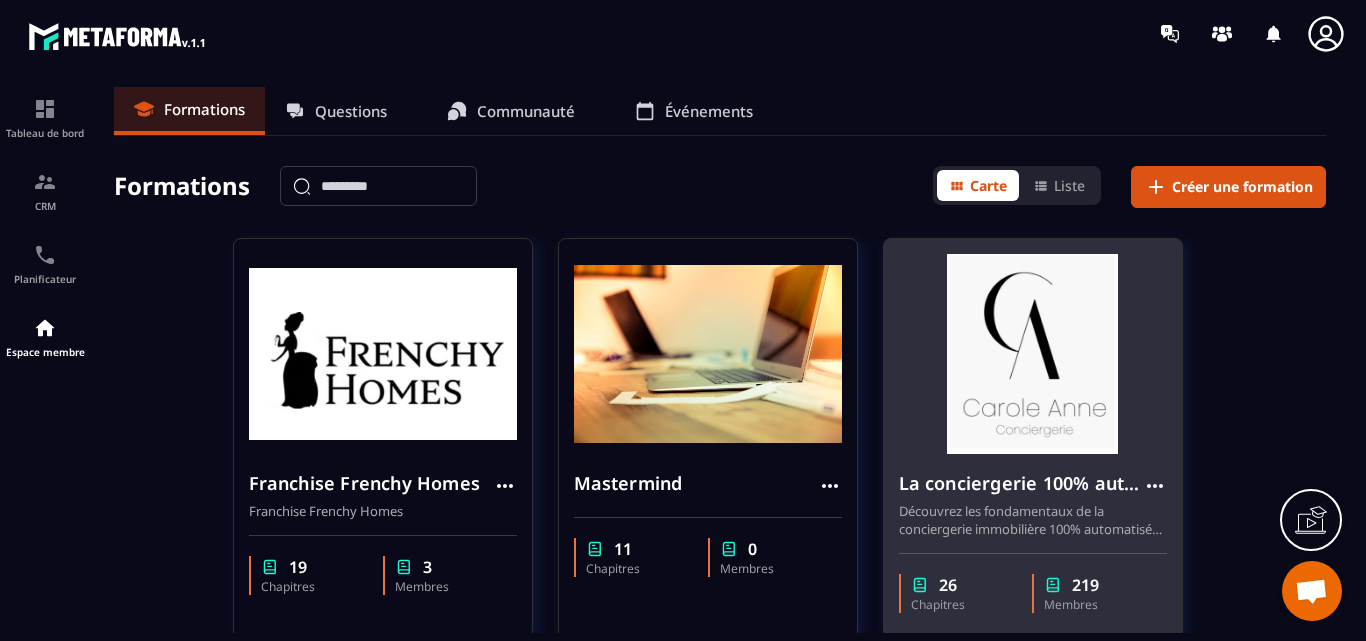click at bounding box center (1033, 354) 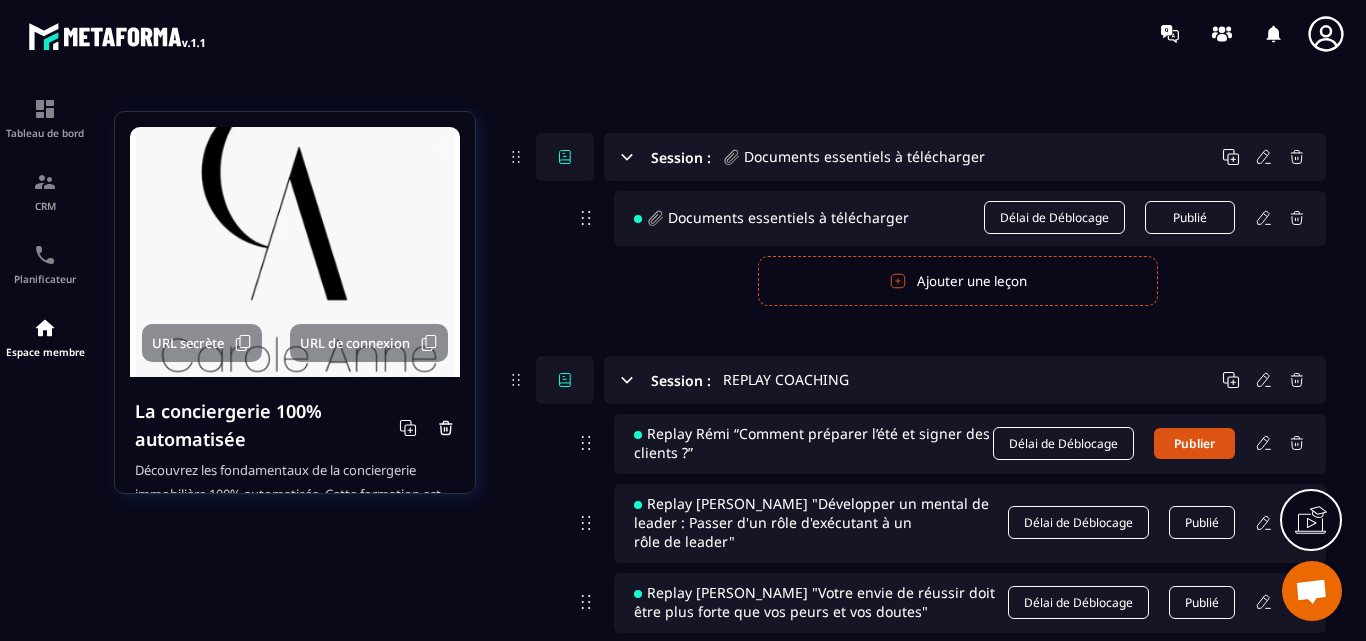 scroll, scrollTop: 8547, scrollLeft: 0, axis: vertical 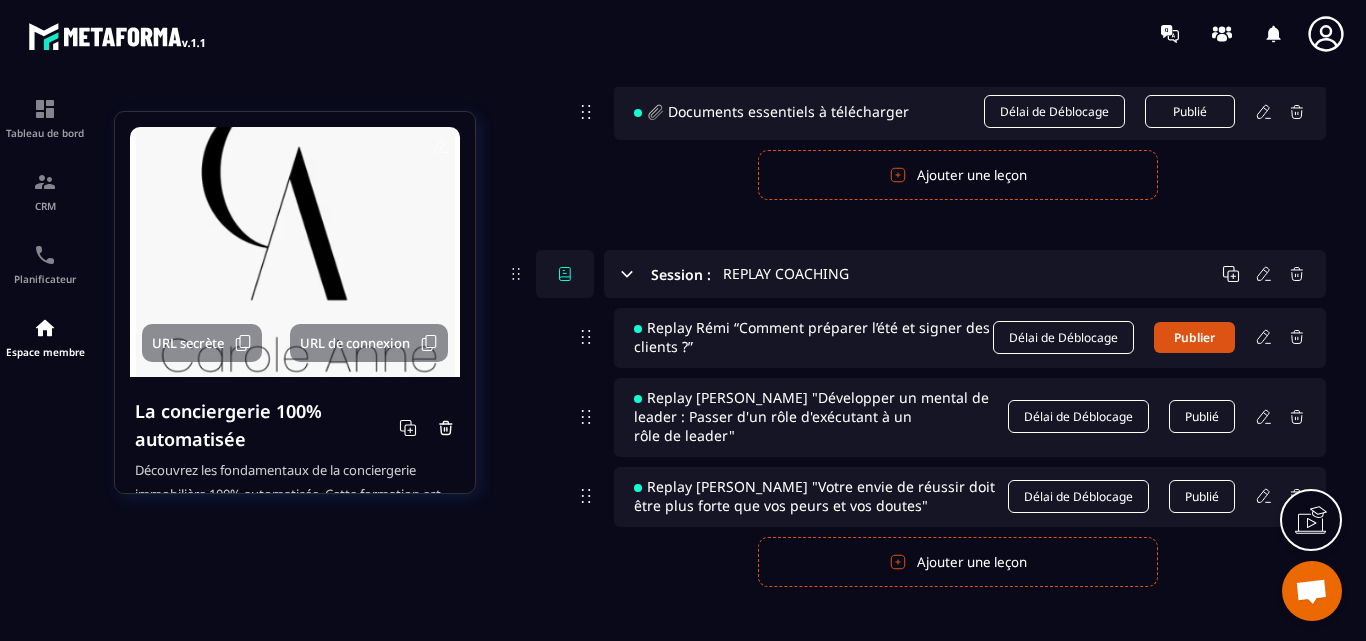 click on "Ajouter une leçon" at bounding box center [958, 562] 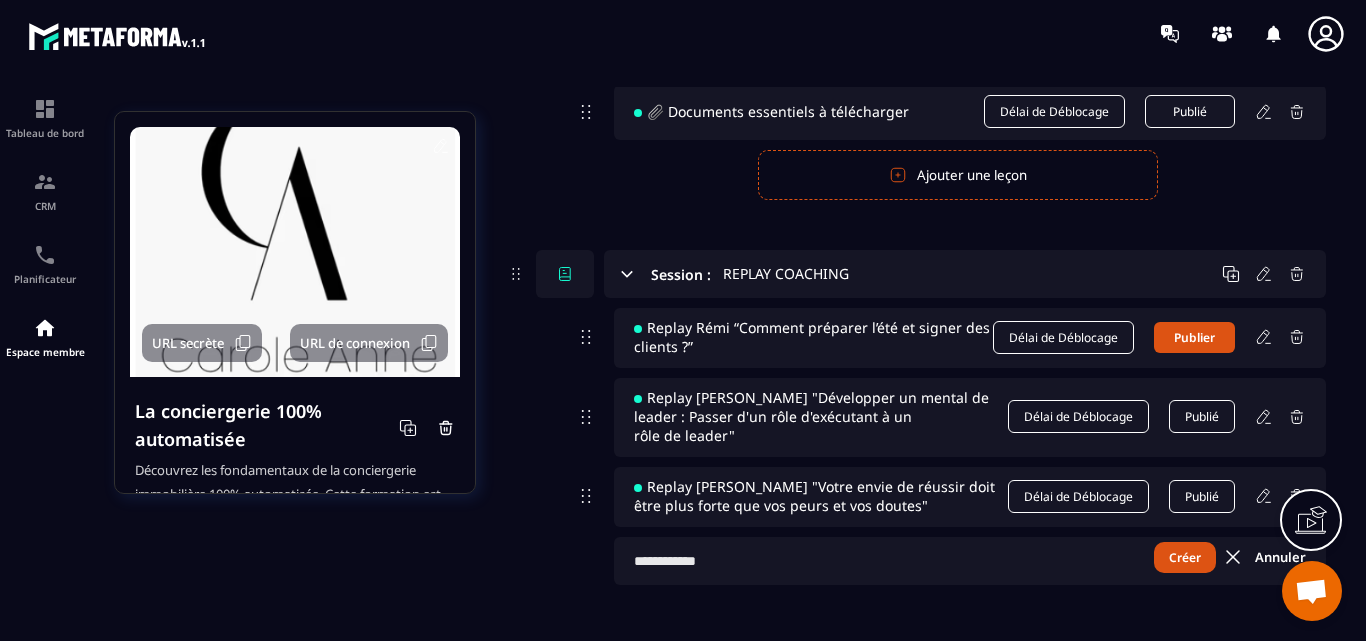scroll, scrollTop: 8545, scrollLeft: 0, axis: vertical 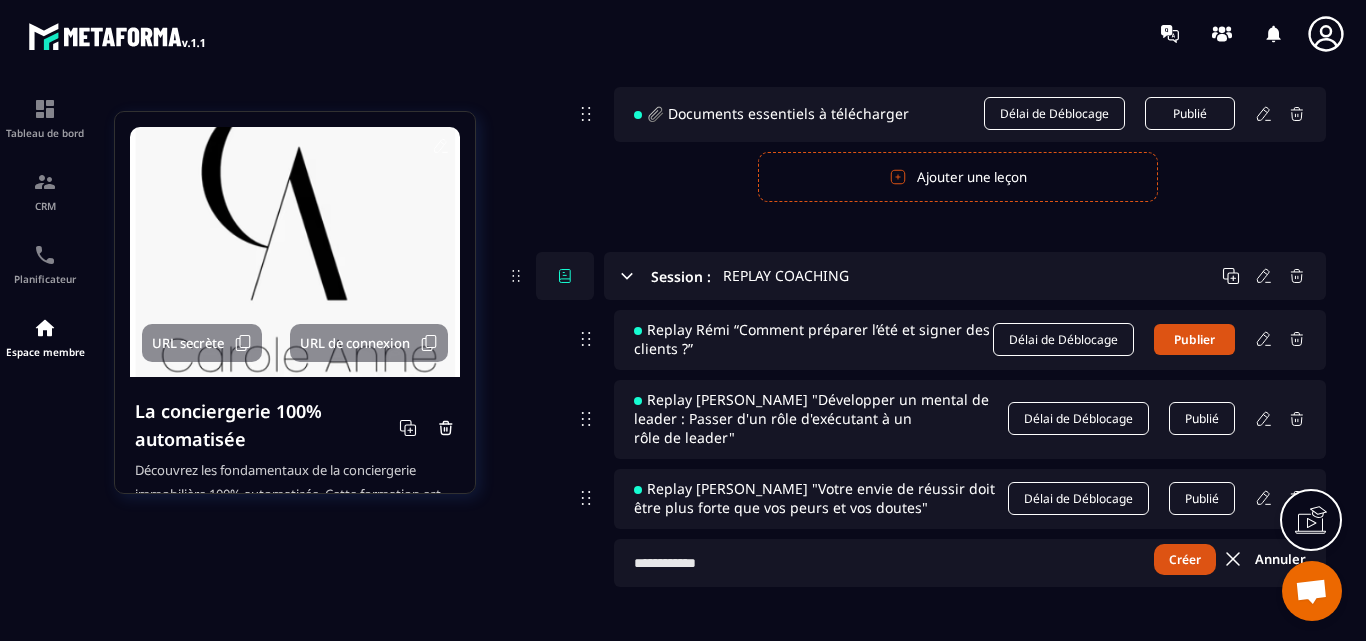 click at bounding box center (970, 563) 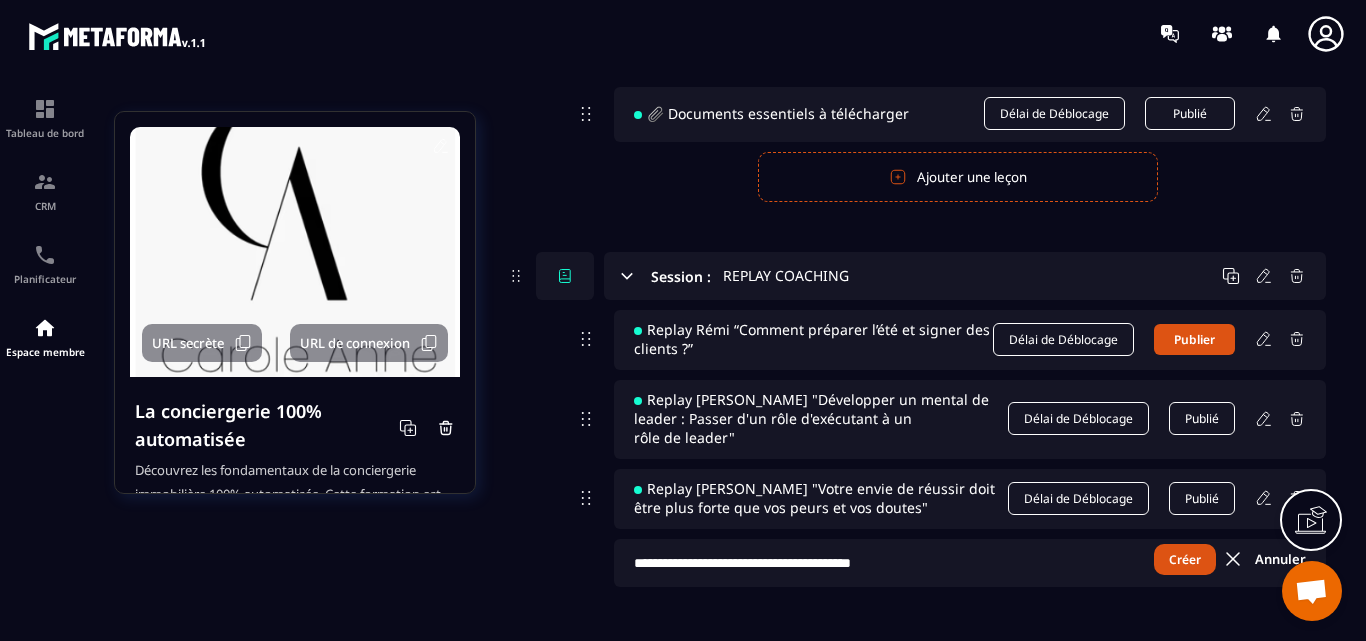 click on "**********" at bounding box center (970, 563) 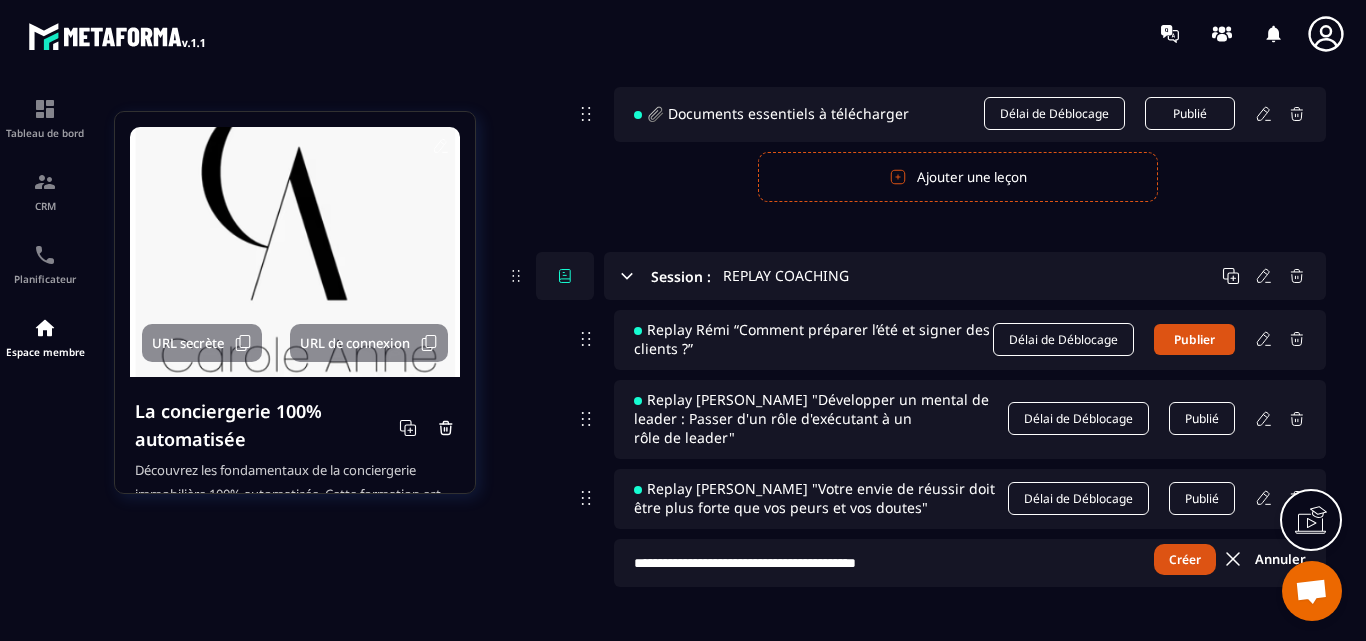 click on "**********" at bounding box center (970, 563) 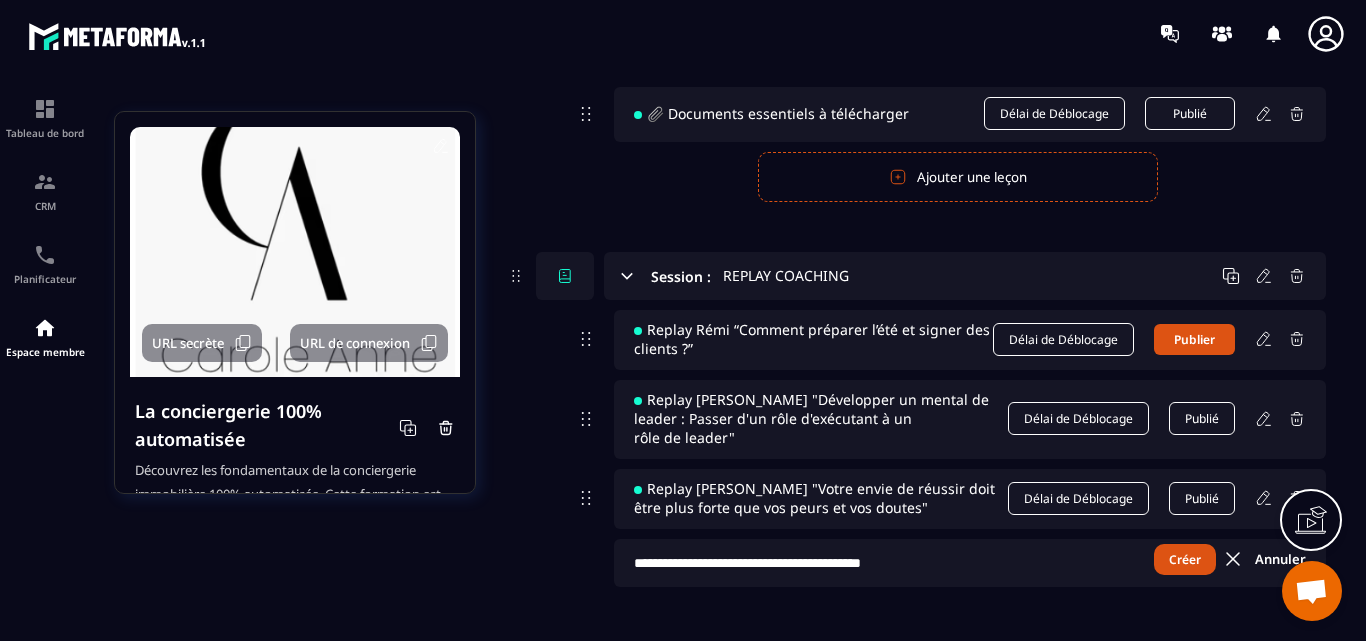 type on "**********" 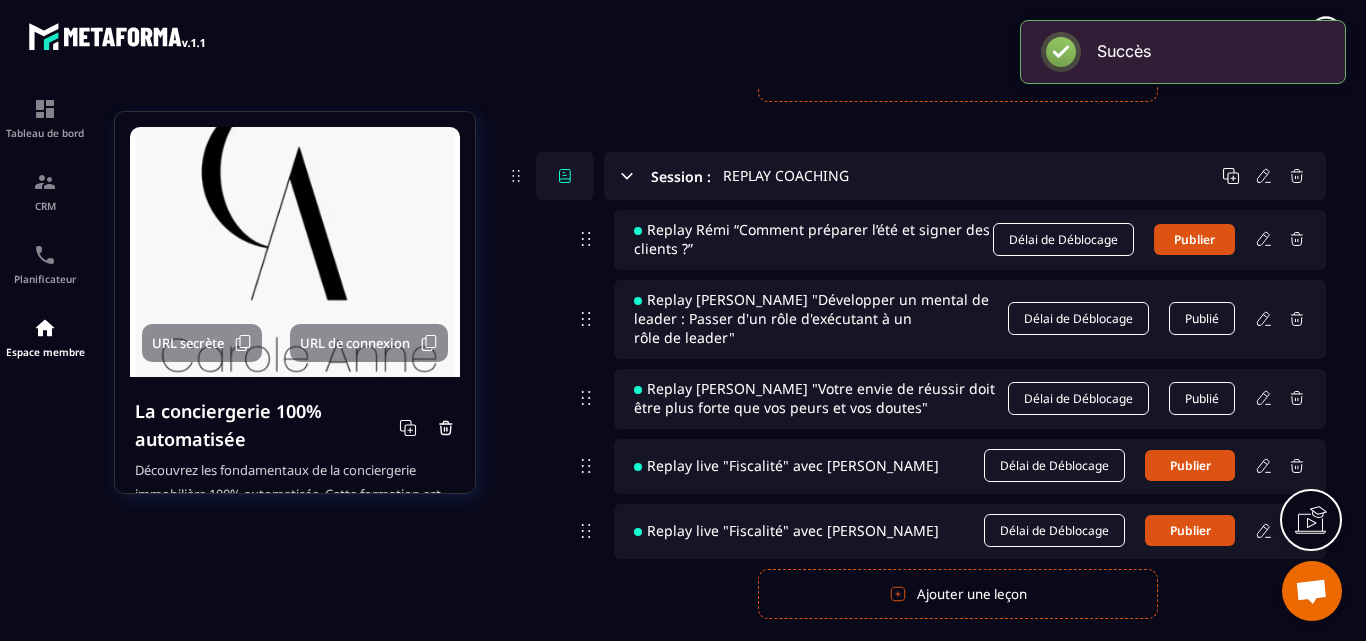 scroll, scrollTop: 8677, scrollLeft: 0, axis: vertical 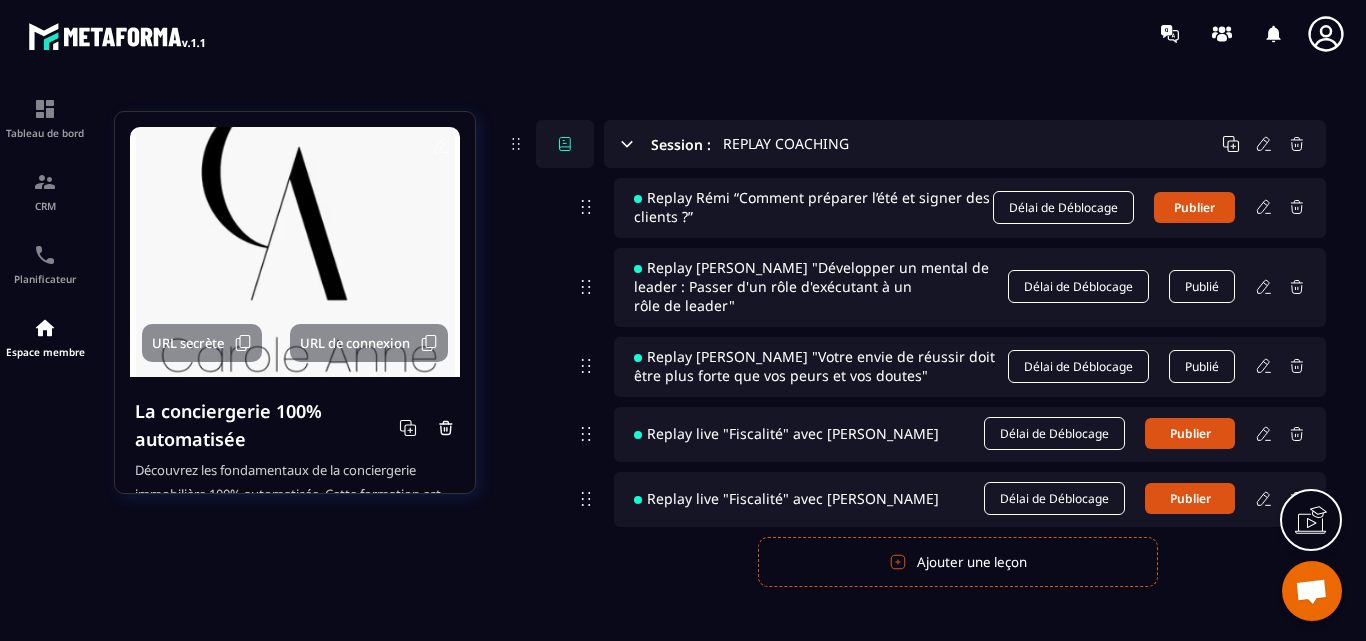 click 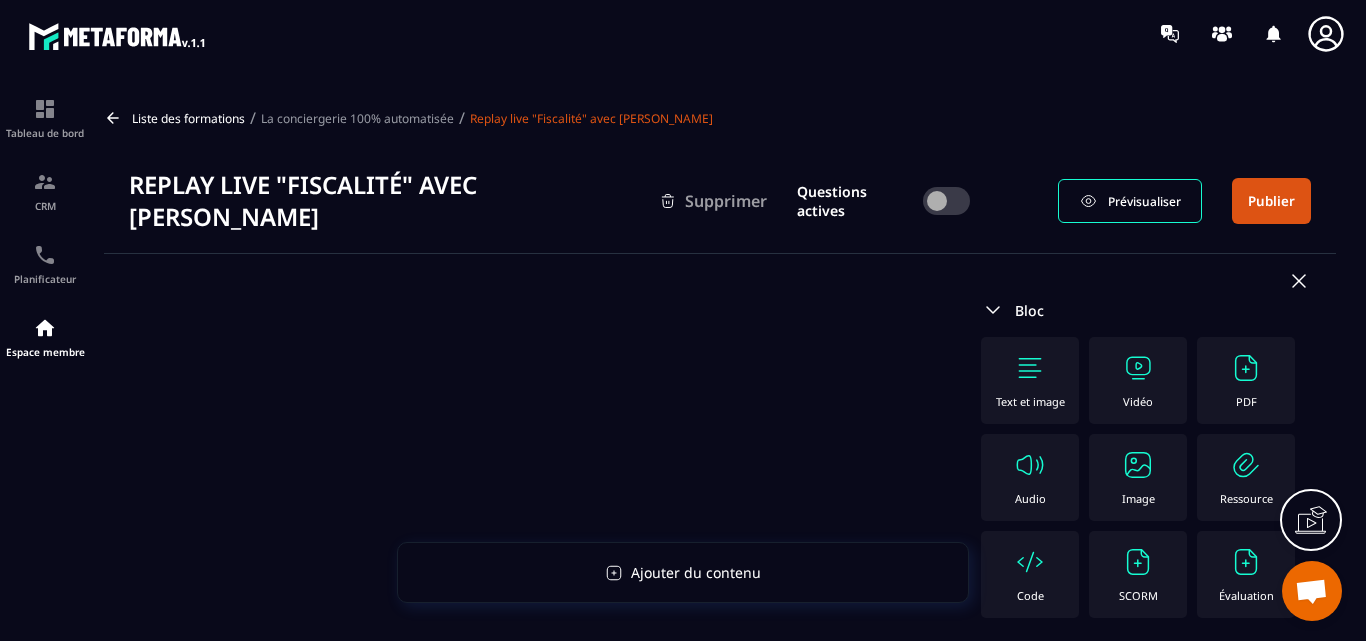 click at bounding box center [1138, 368] 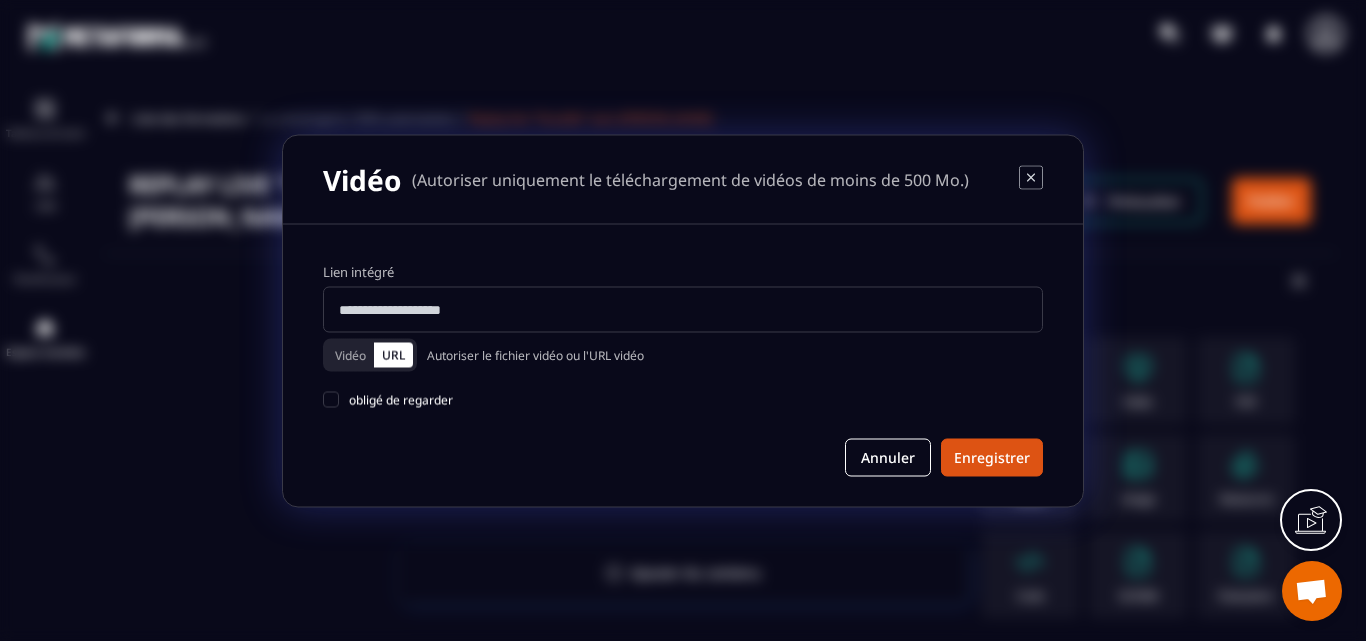 click on "Vidéo" at bounding box center [350, 354] 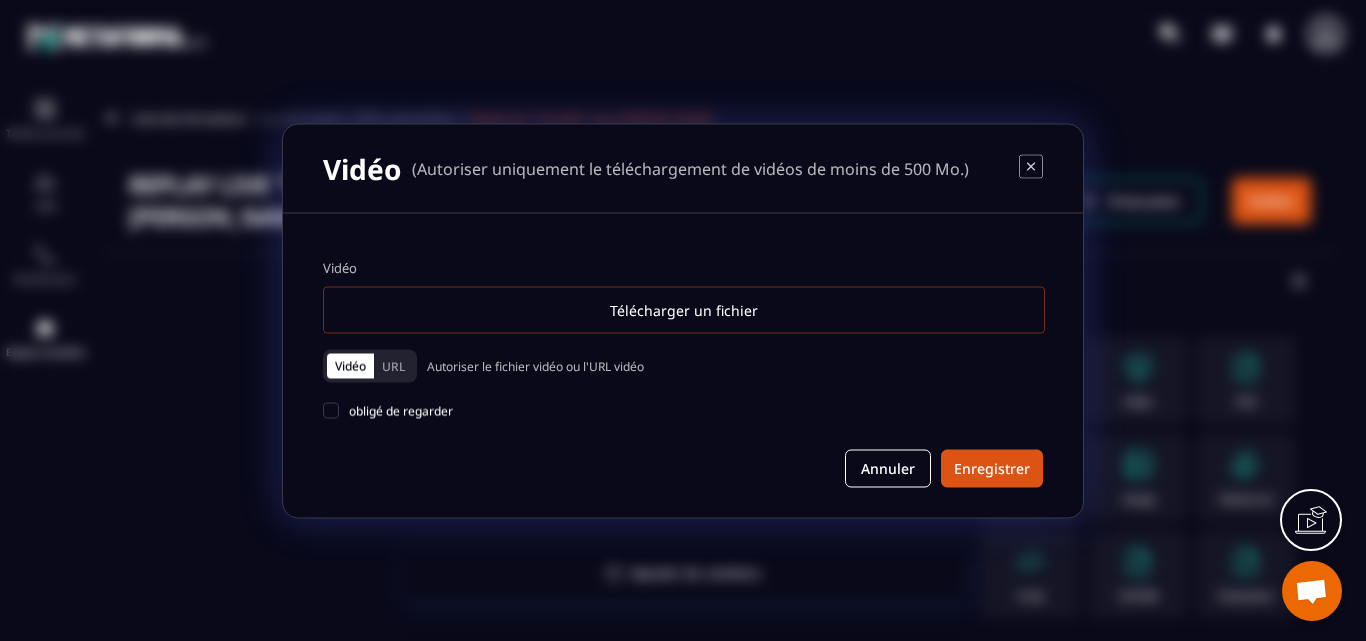click on "Télécharger un fichier" at bounding box center (684, 309) 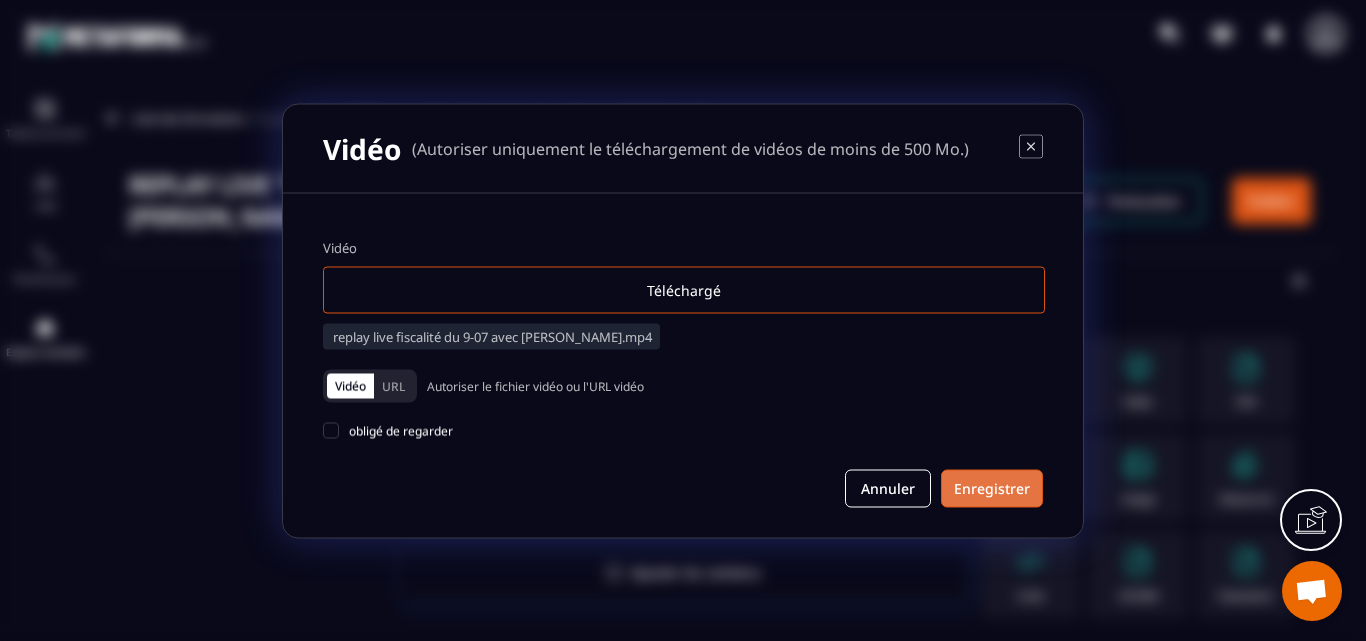 click on "Enregistrer" at bounding box center (992, 488) 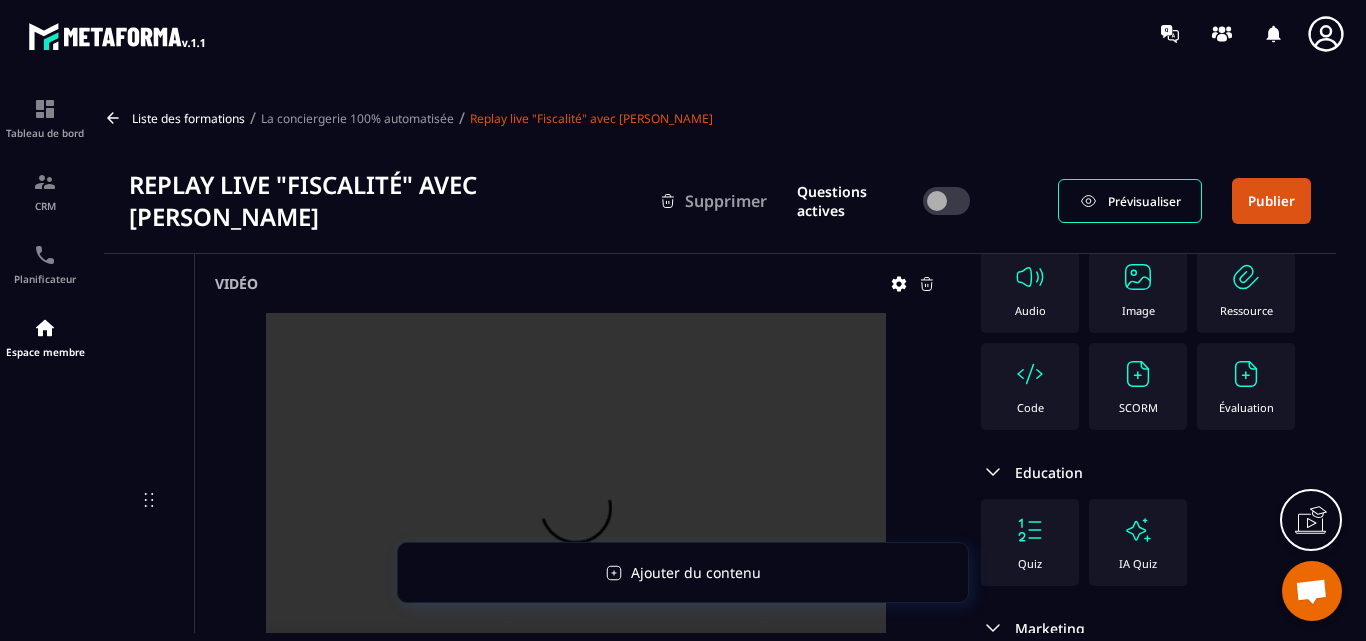 scroll, scrollTop: 200, scrollLeft: 0, axis: vertical 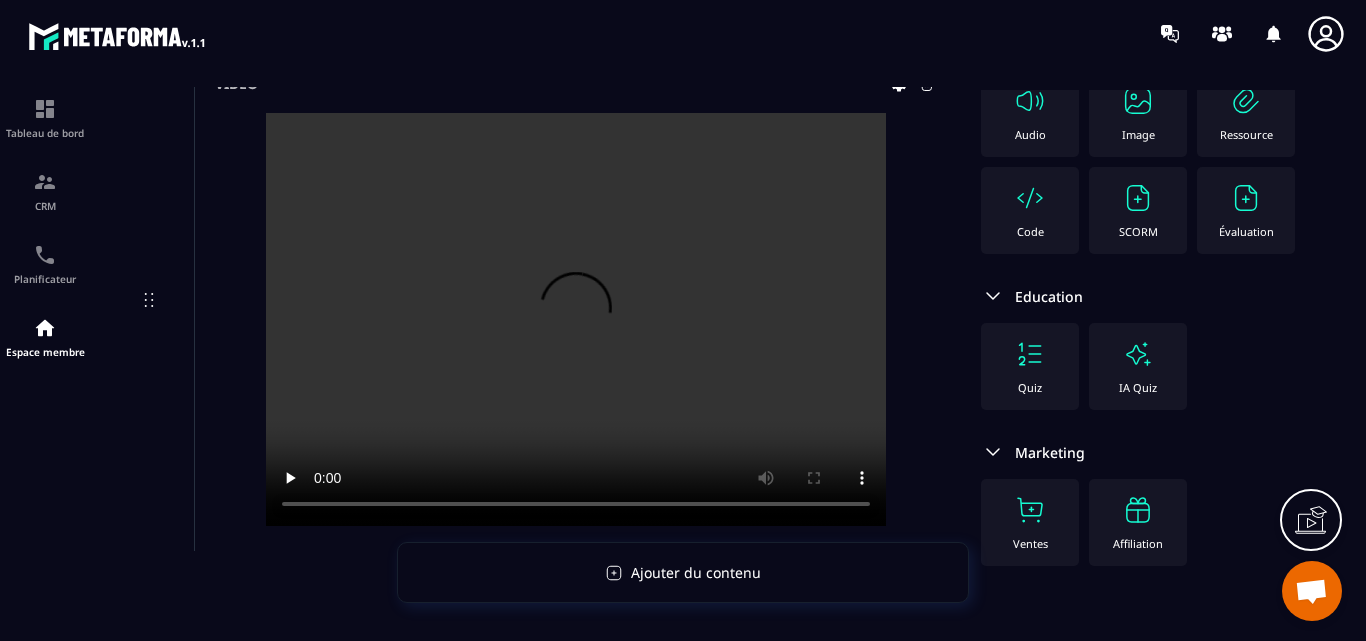 type 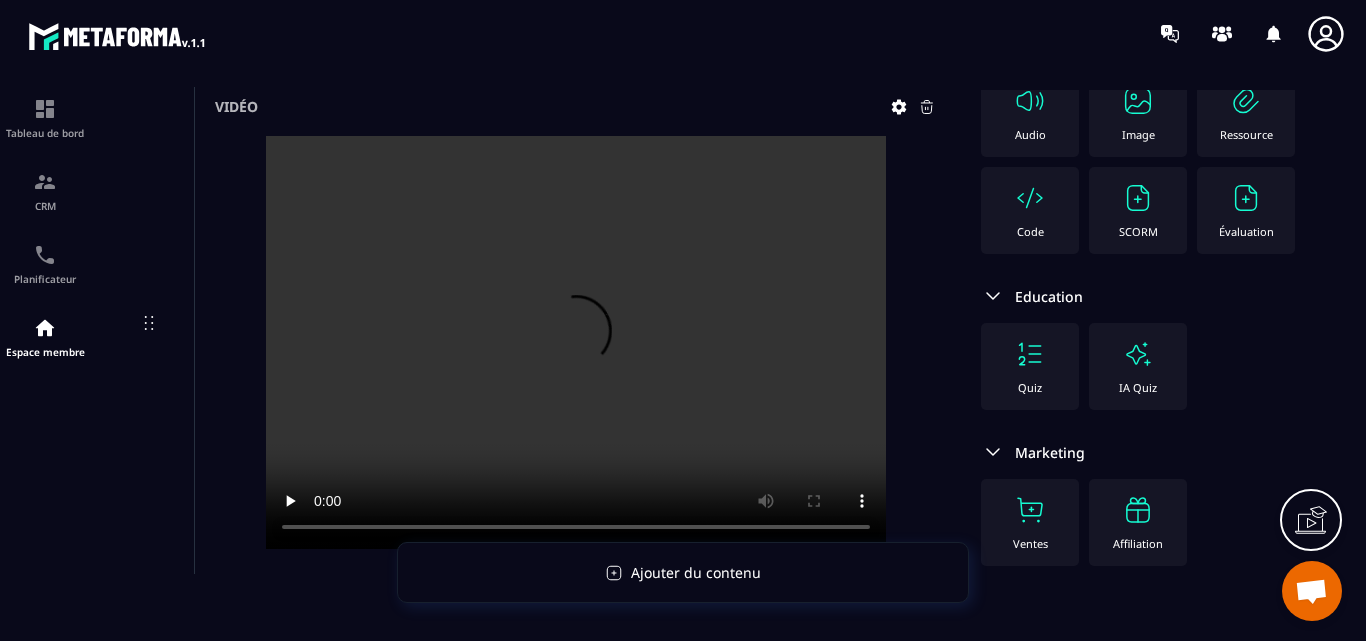 scroll, scrollTop: 377, scrollLeft: 0, axis: vertical 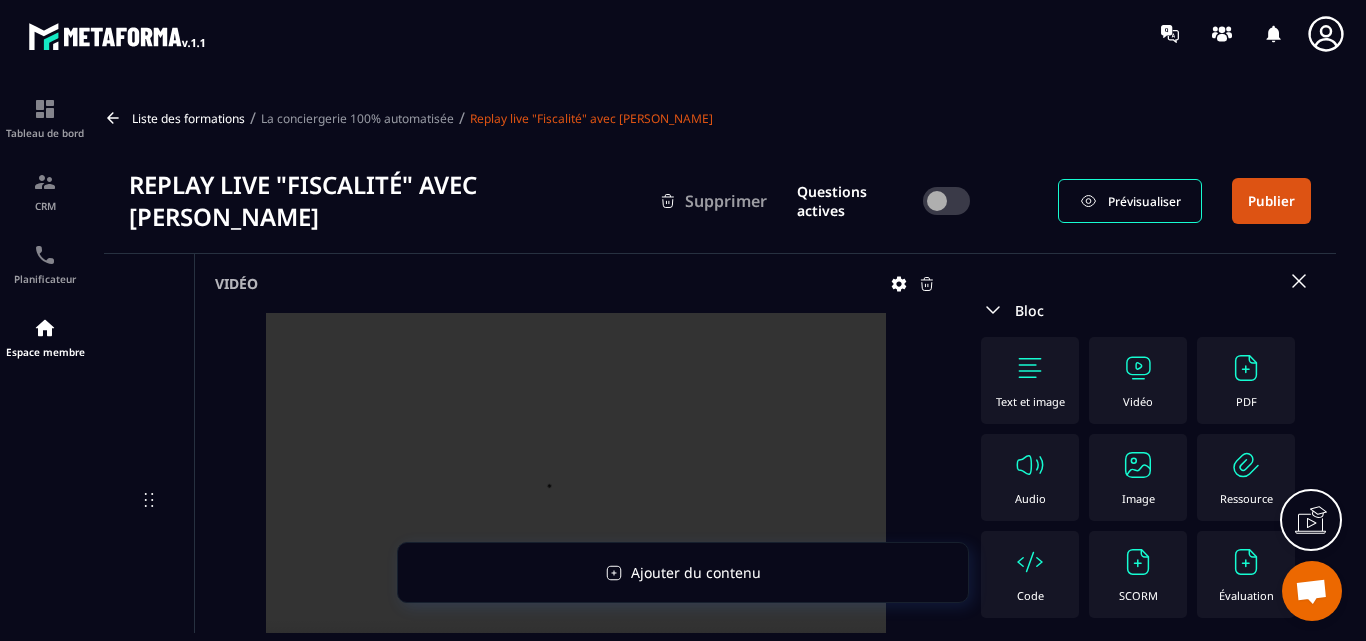 click on "Publier" at bounding box center [1271, 201] 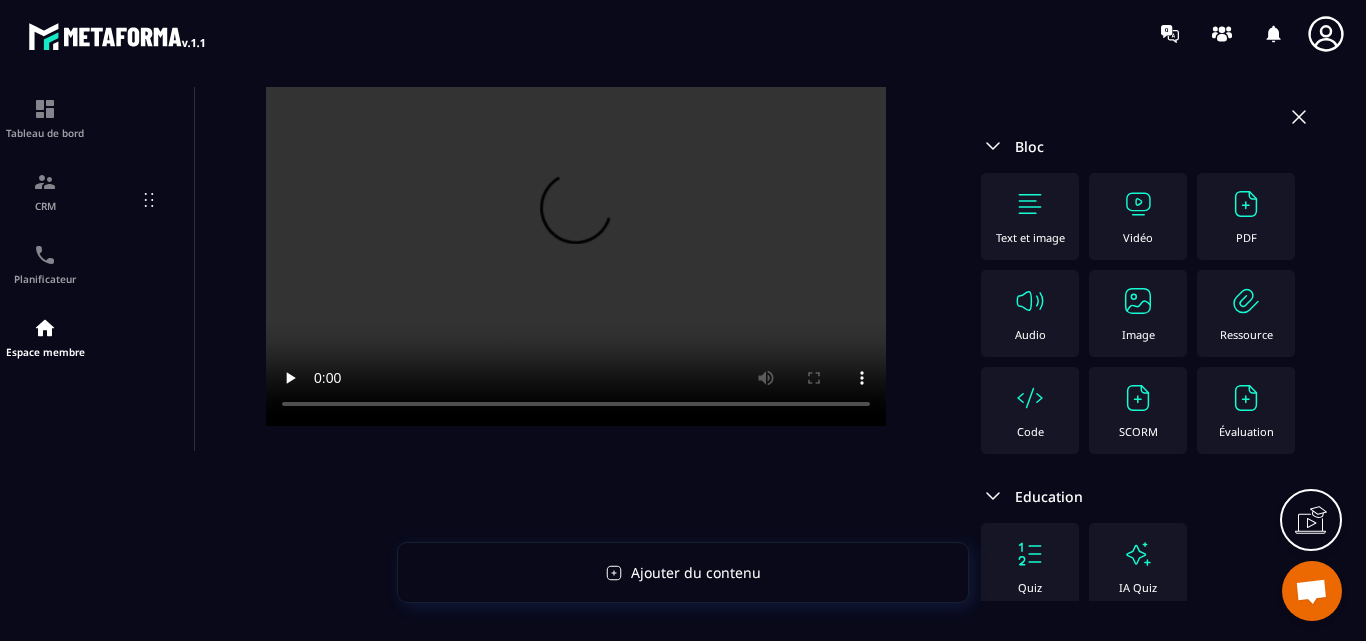 scroll, scrollTop: 0, scrollLeft: 0, axis: both 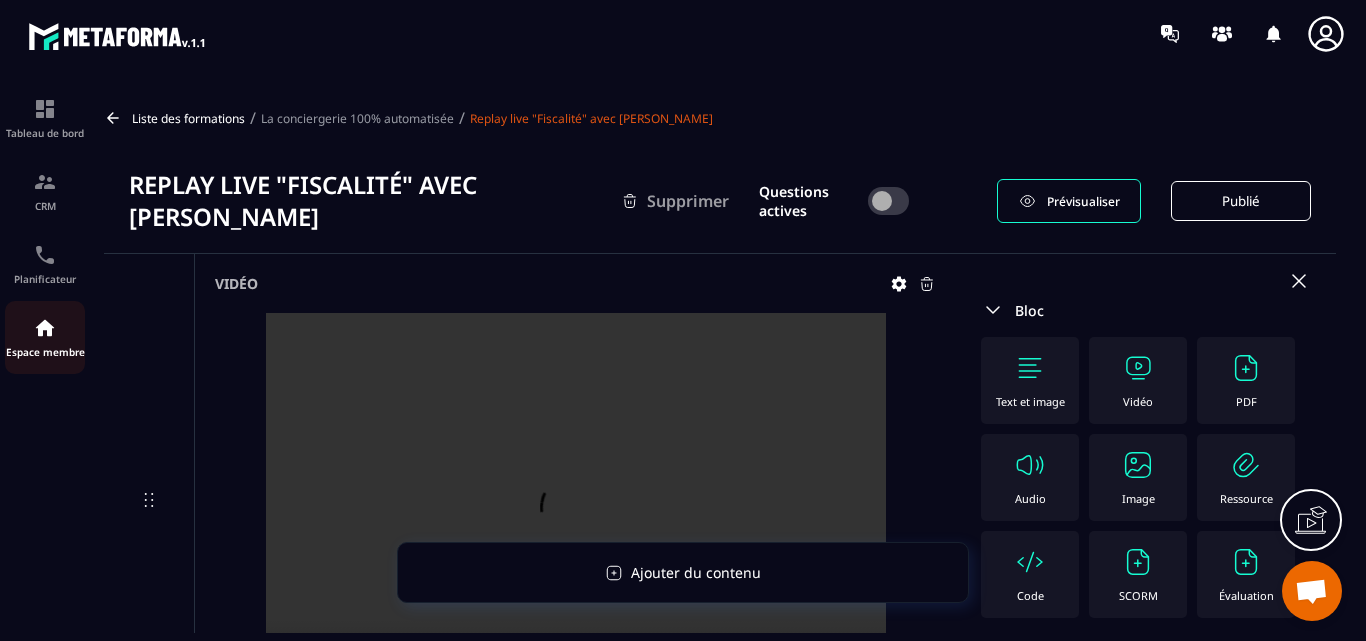 click at bounding box center (45, 328) 